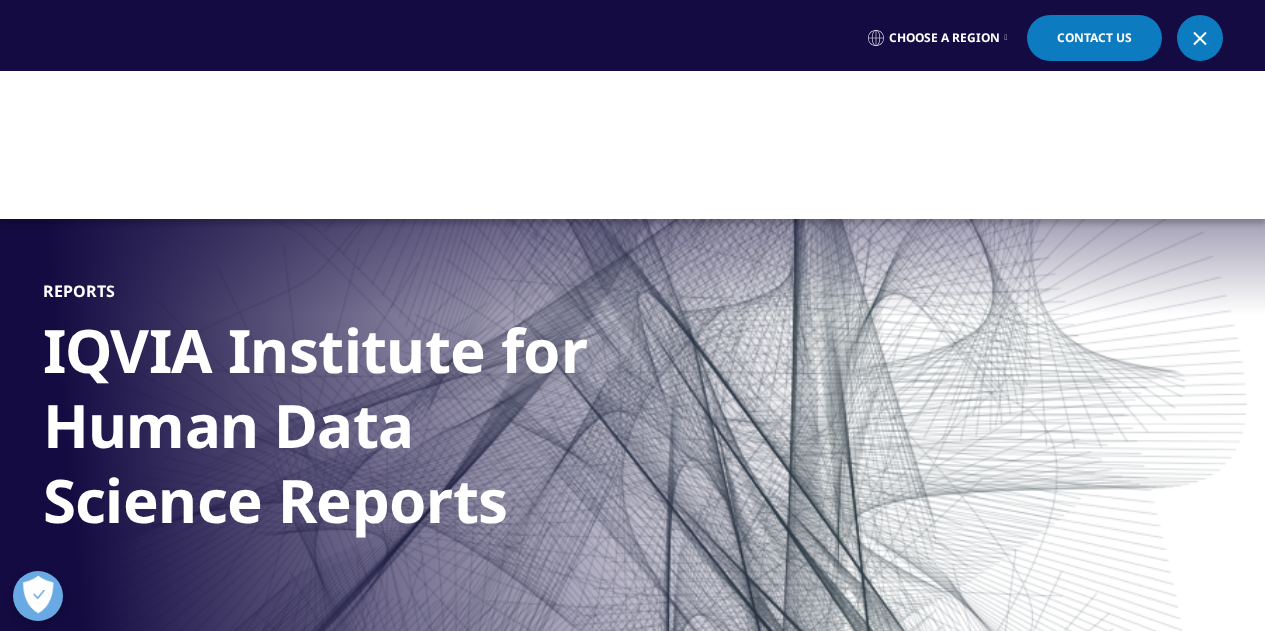 scroll, scrollTop: 0, scrollLeft: 0, axis: both 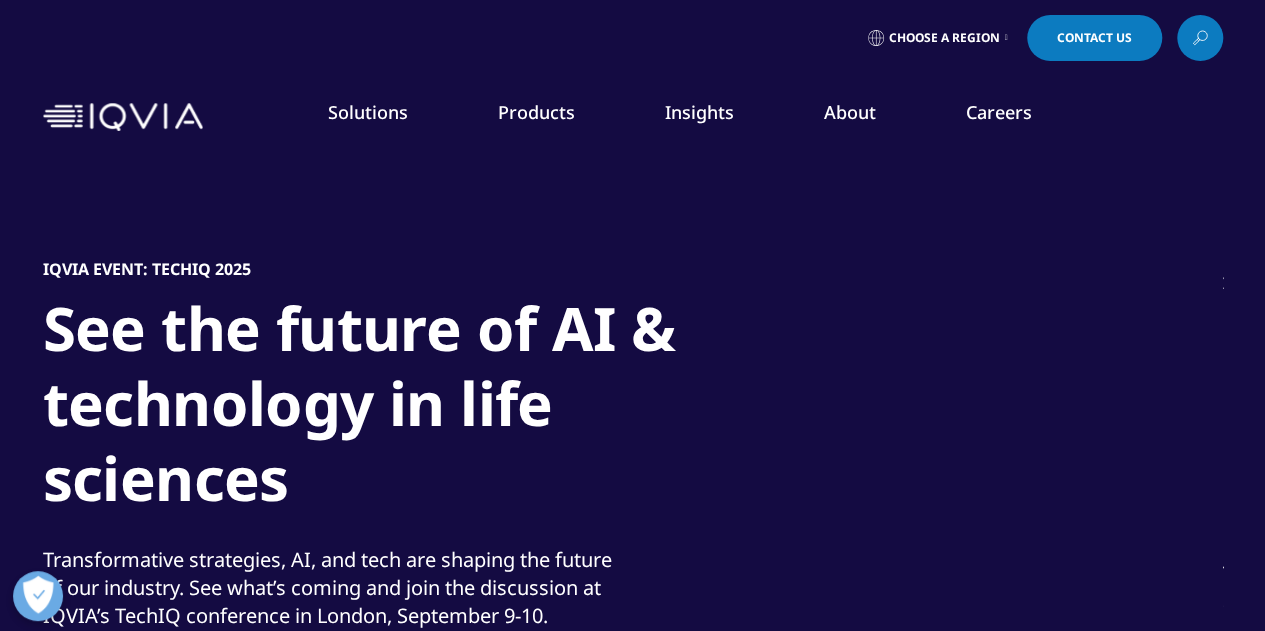 click on "Insights" at bounding box center (699, 112) 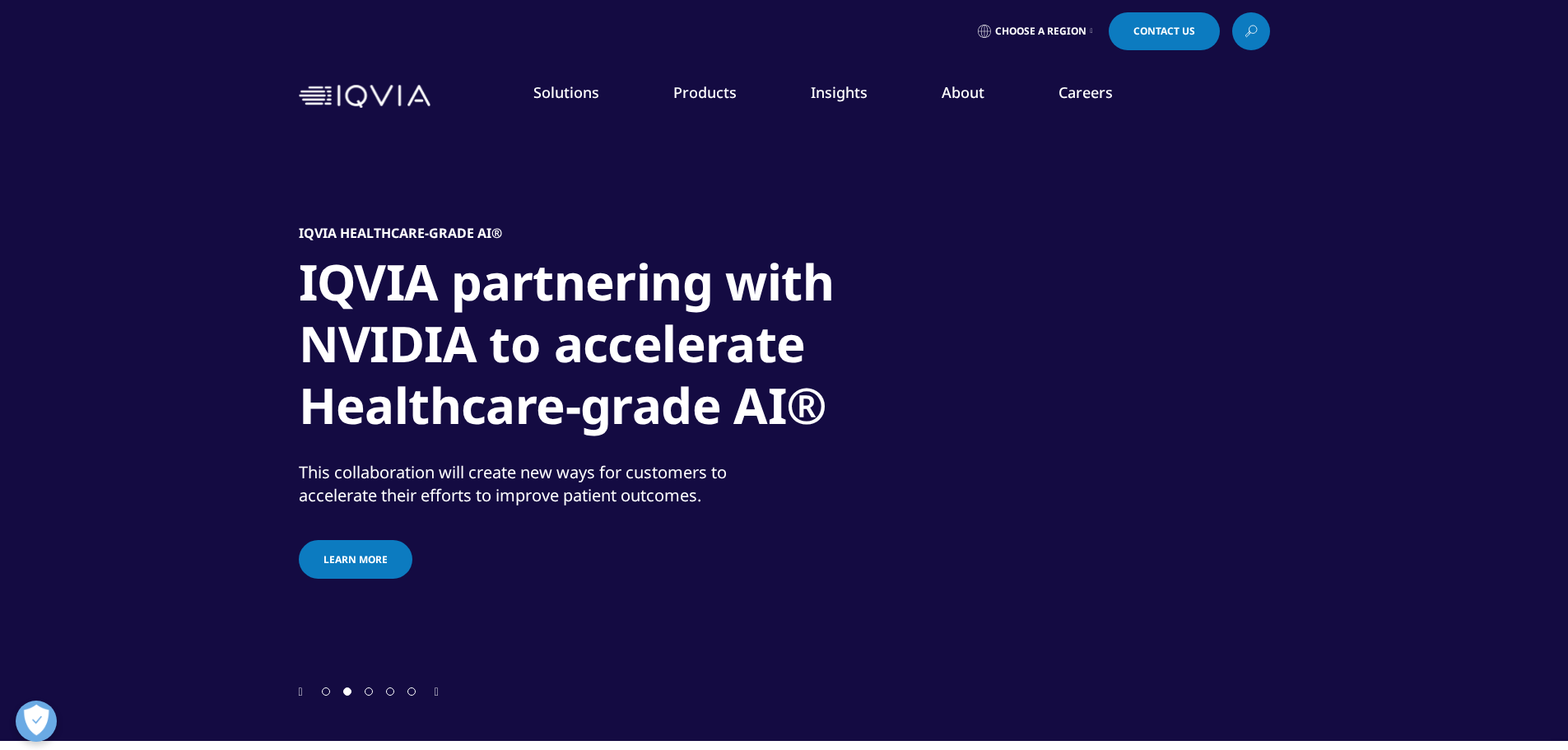 click on "Insights
BLOGS, WHITE PAPERS & CASE STUDIES
Explore our library of insights, thought leadership, and the latest topics & trends in healthcare.
DISCOVER INSIGHTS
THE IQVIA INSTITUTE
An in-depth exploration of the global healthcare ecosystem with timely research, insightful analysis, and scientific expertise." at bounding box center (839, 109) 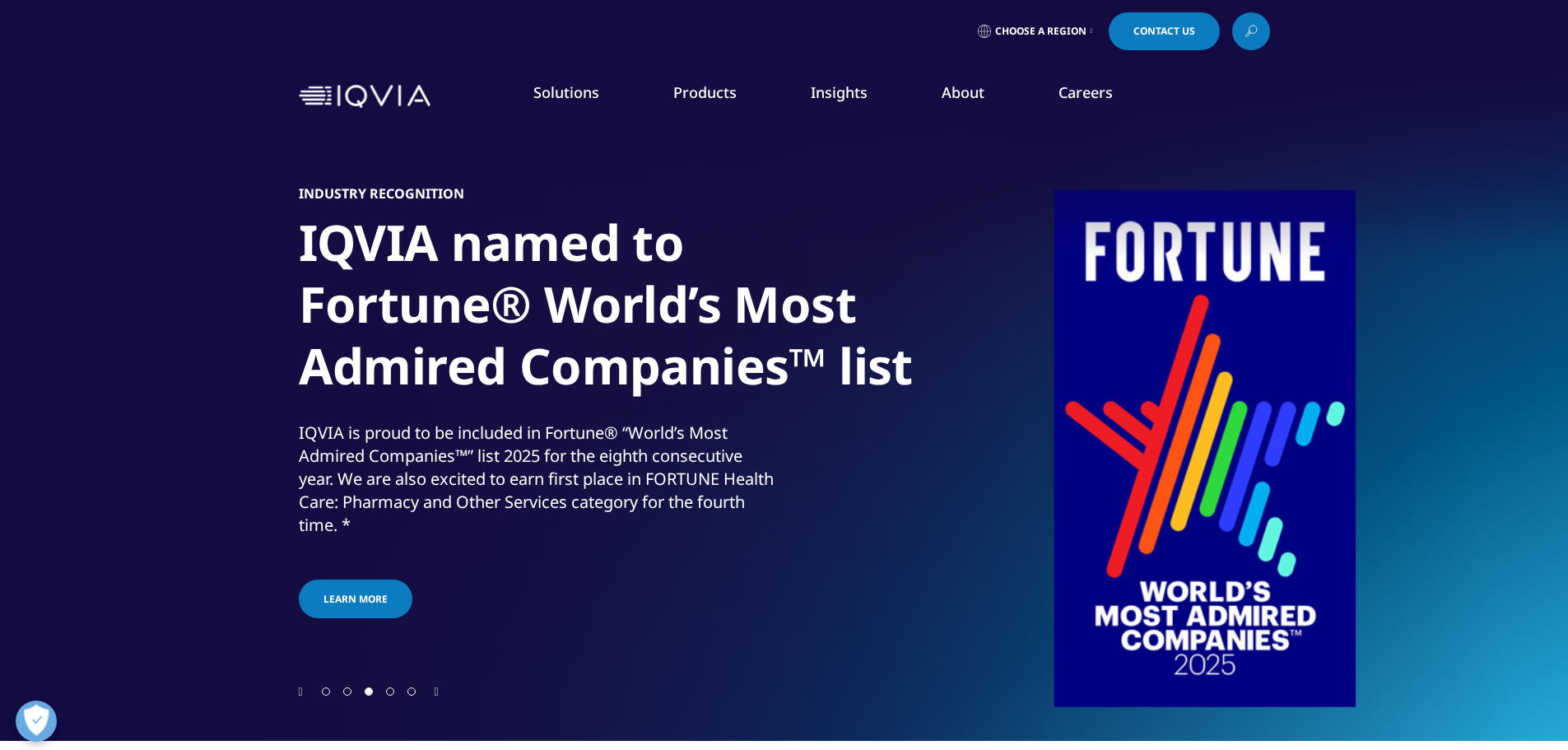 click on "READ MORE" at bounding box center (827, 387) 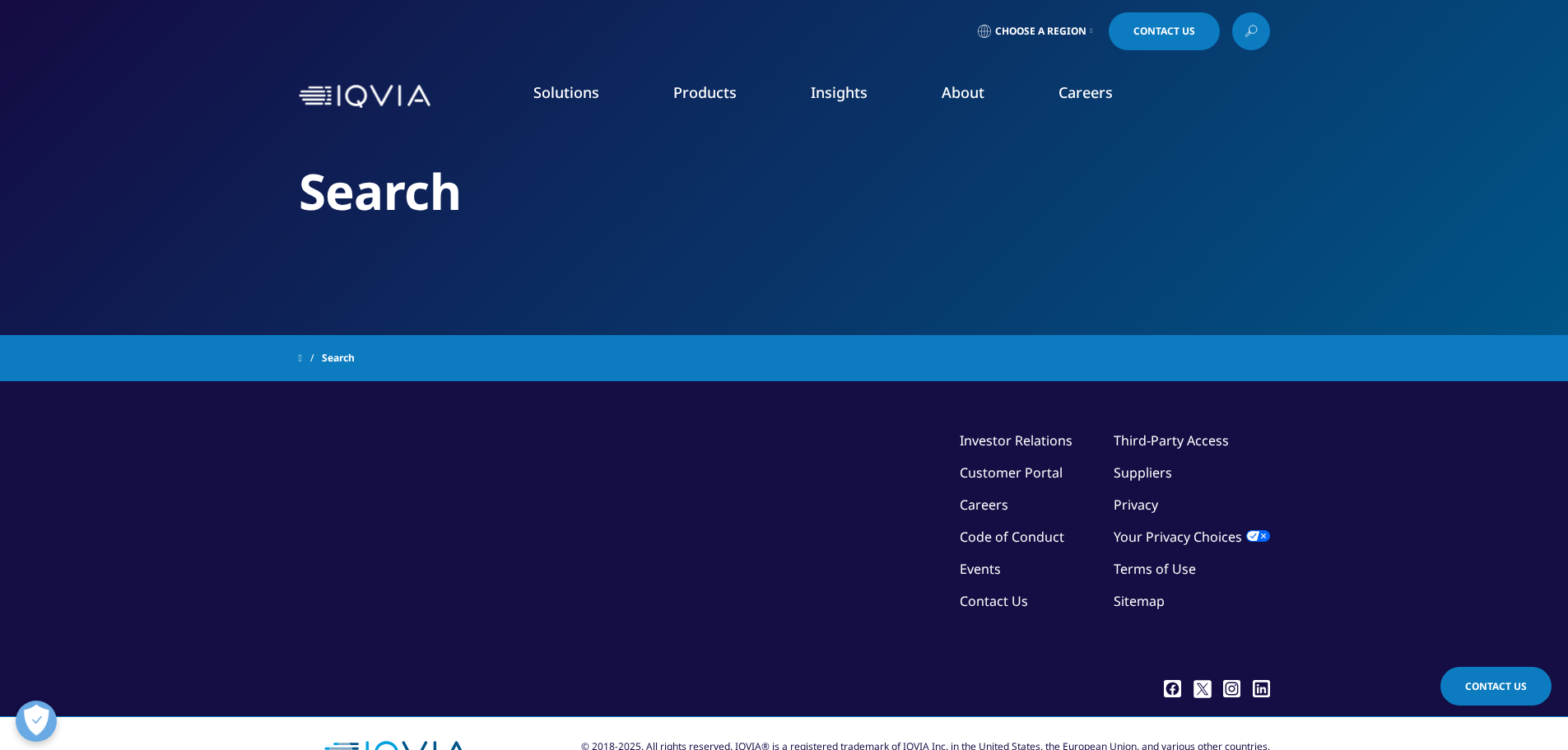 scroll, scrollTop: 0, scrollLeft: 0, axis: both 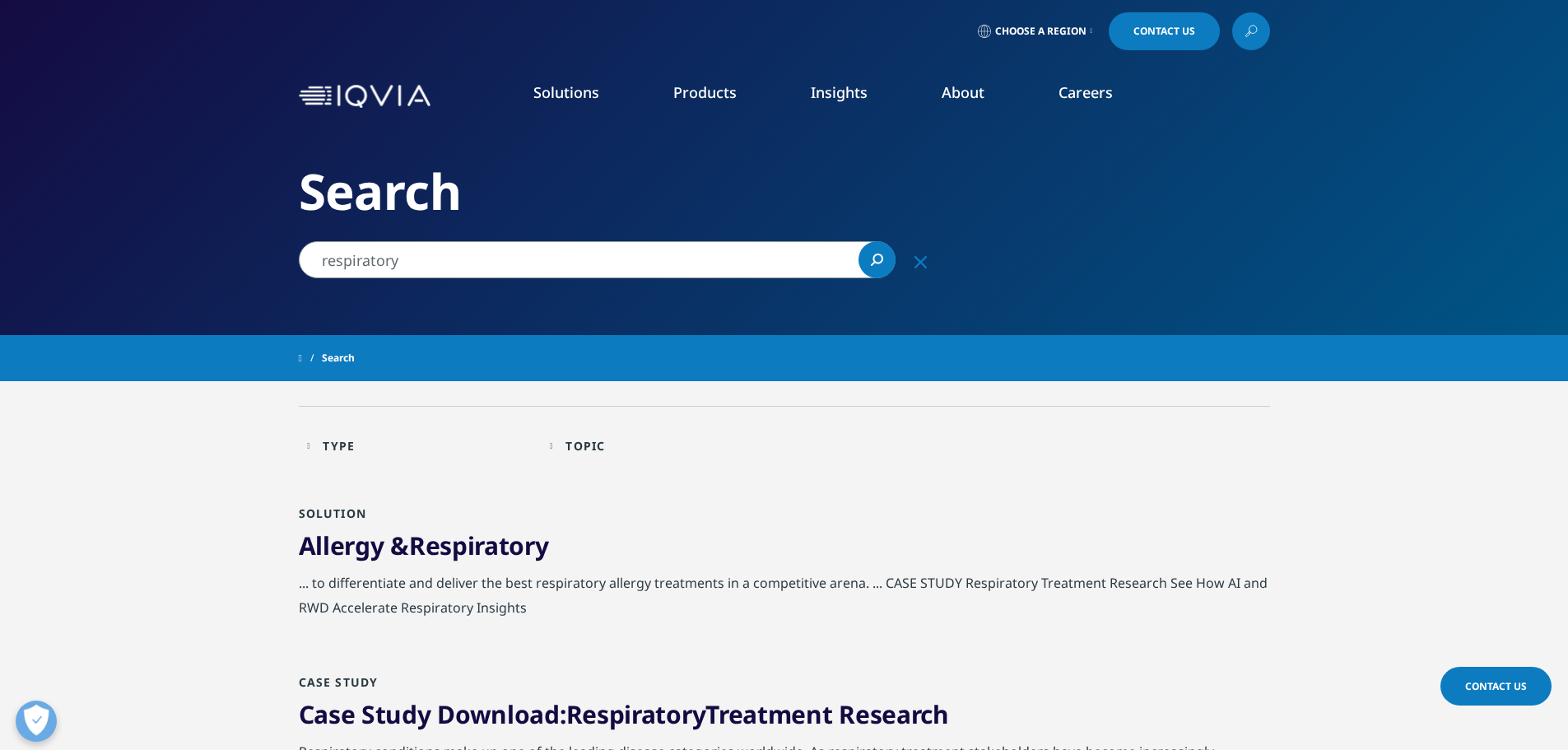 click on "INSTITUTE REPORT
Global Trends in R&D 2025
READ MORE" at bounding box center (827, 295) 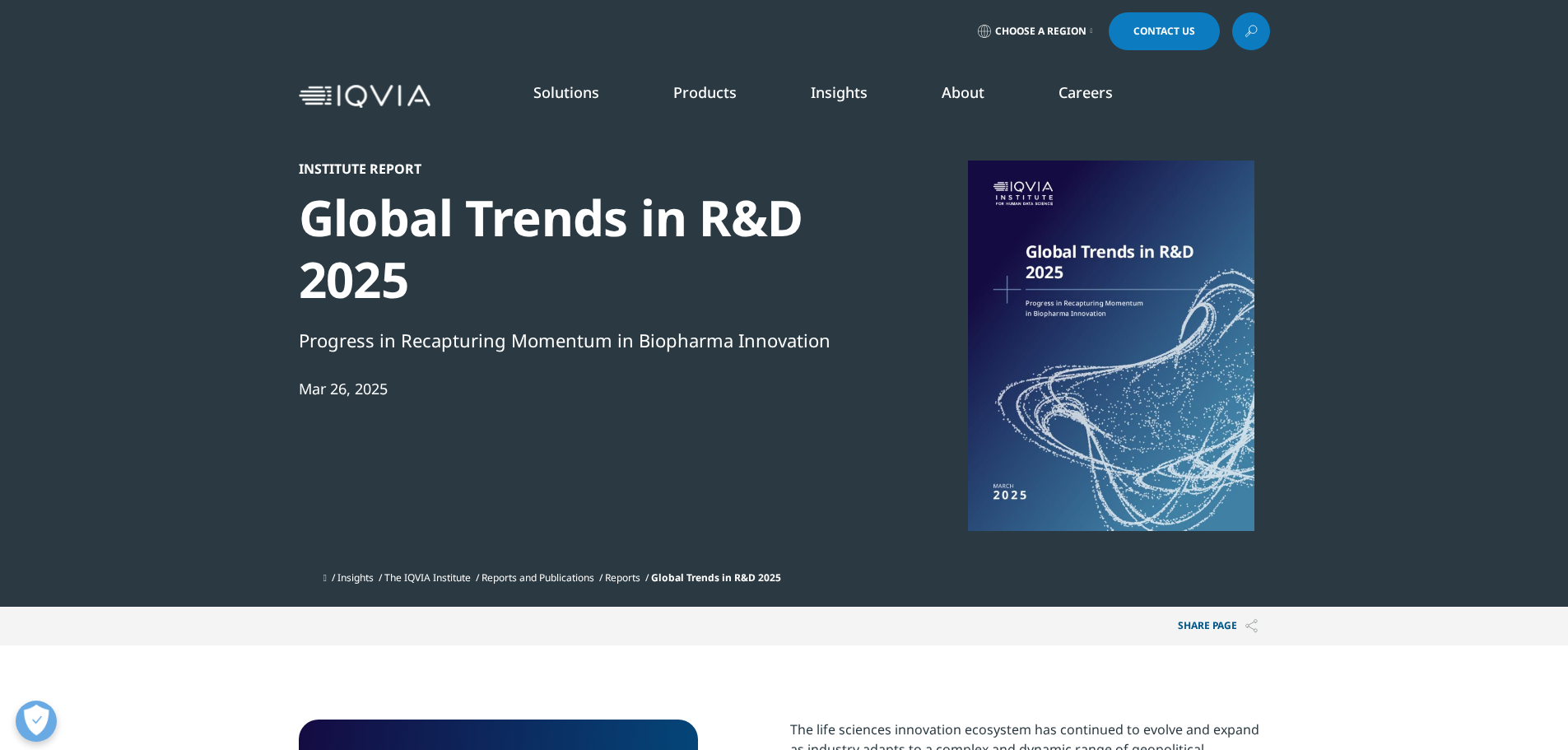 scroll, scrollTop: 0, scrollLeft: 0, axis: both 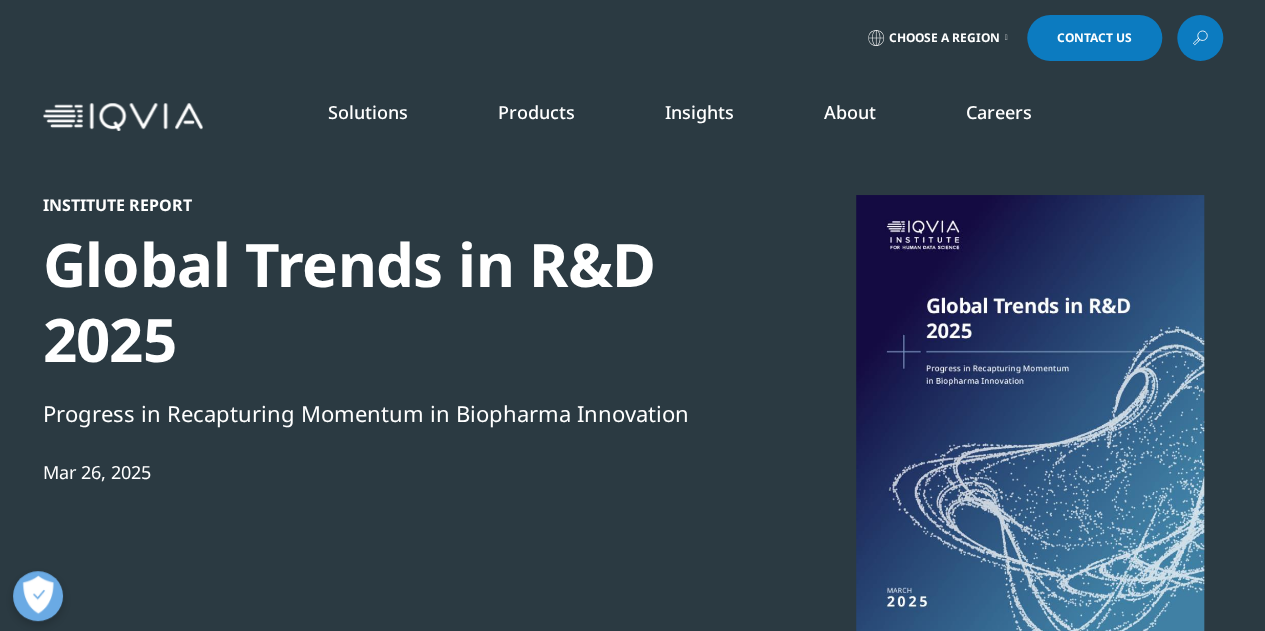 click 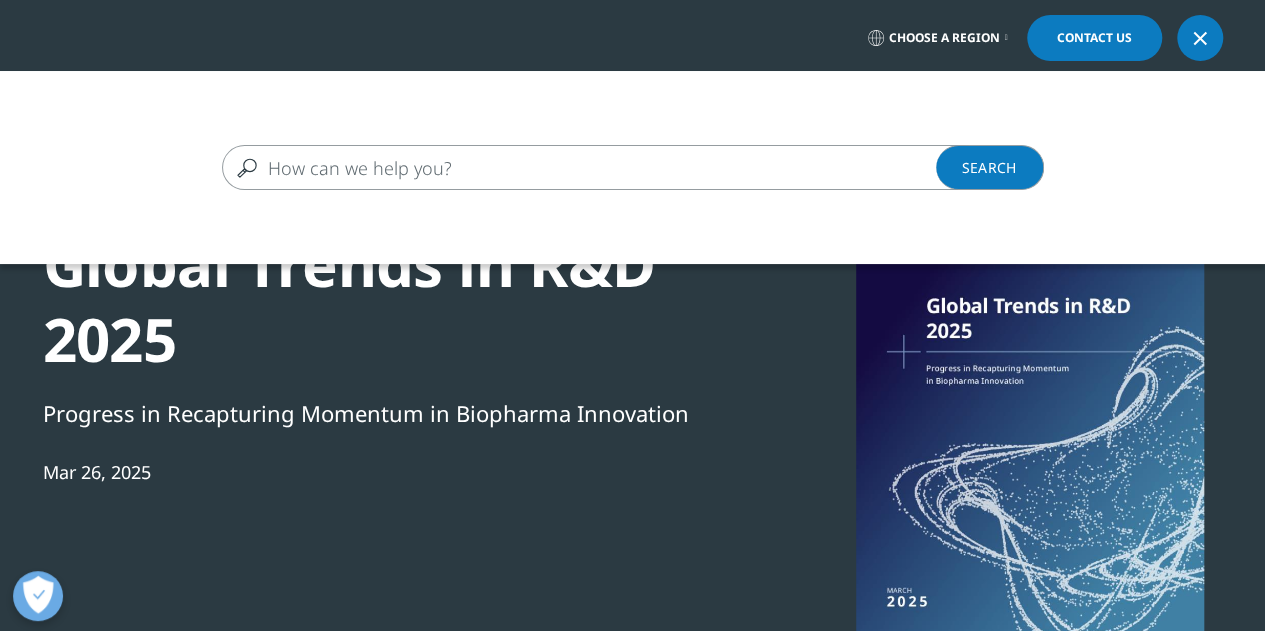 click at bounding box center [604, 167] 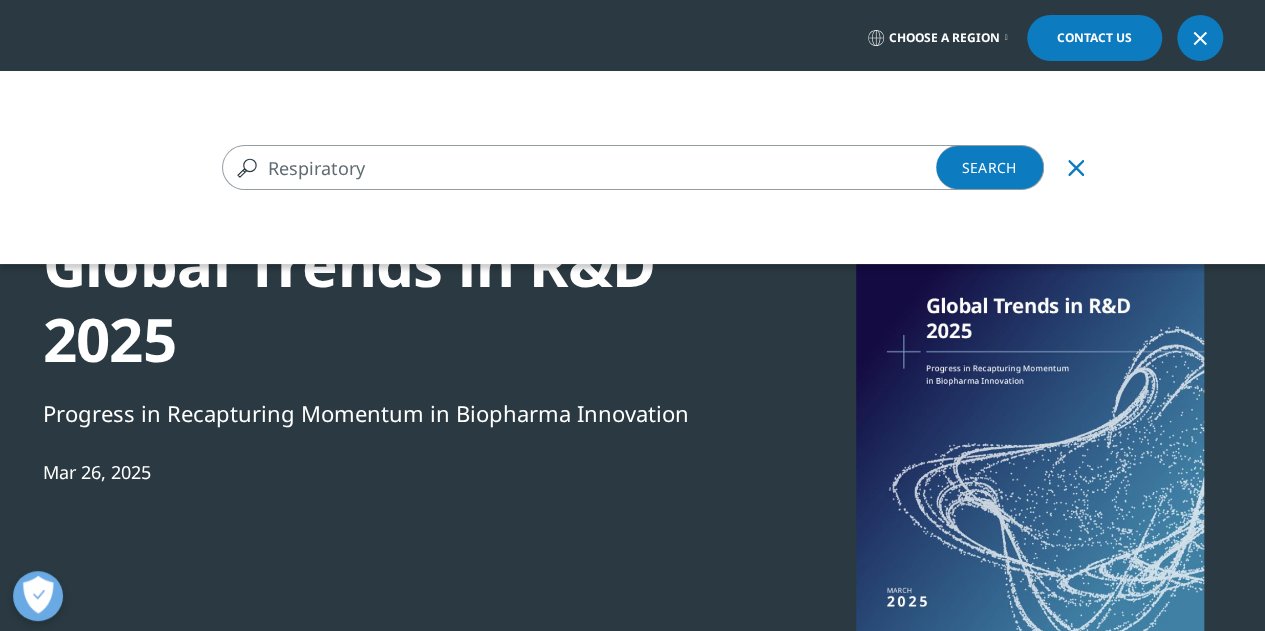 type on "Respiratory" 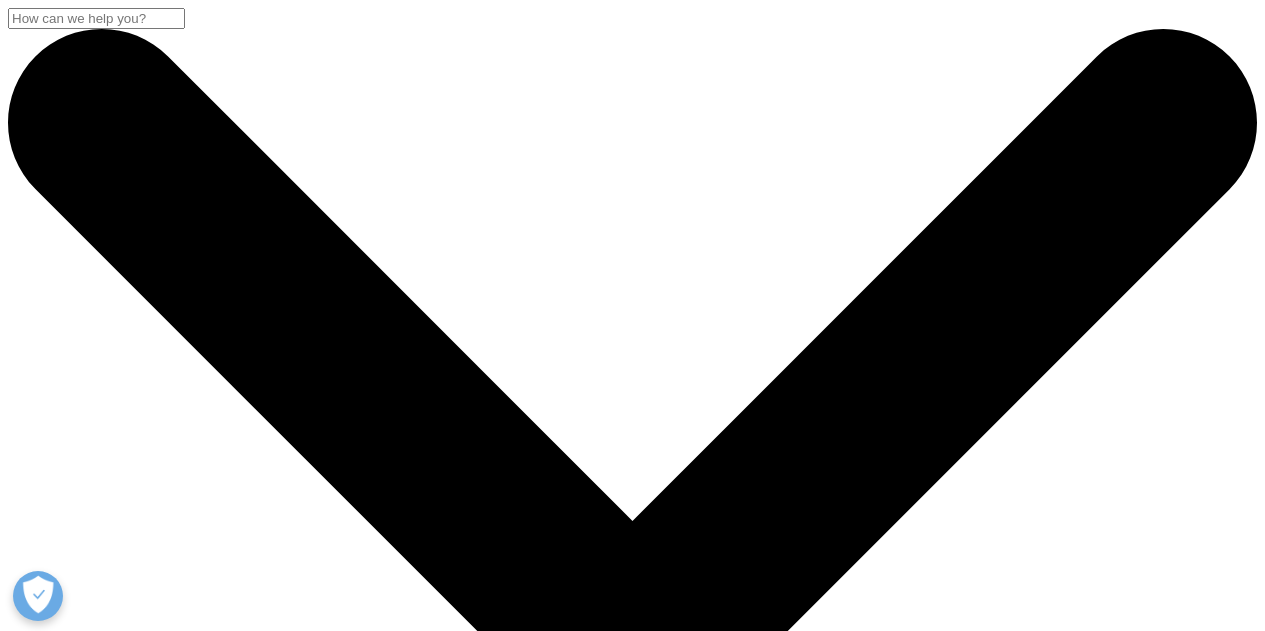 scroll, scrollTop: 500, scrollLeft: 0, axis: vertical 